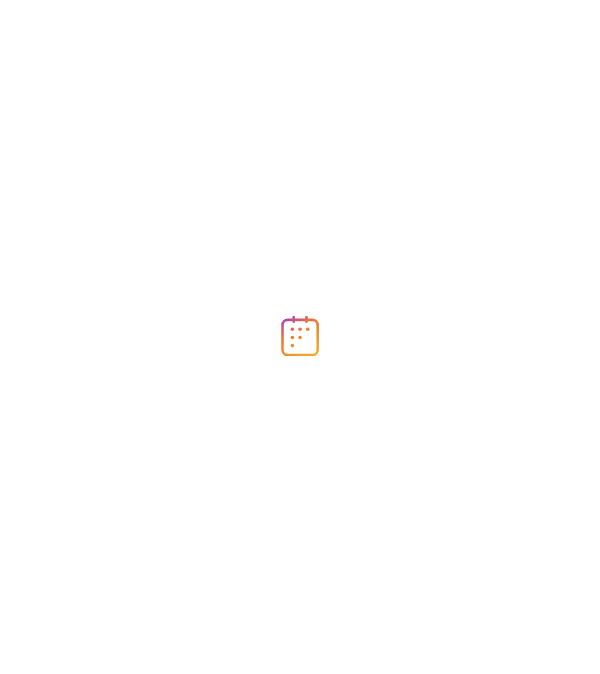 scroll, scrollTop: 0, scrollLeft: 0, axis: both 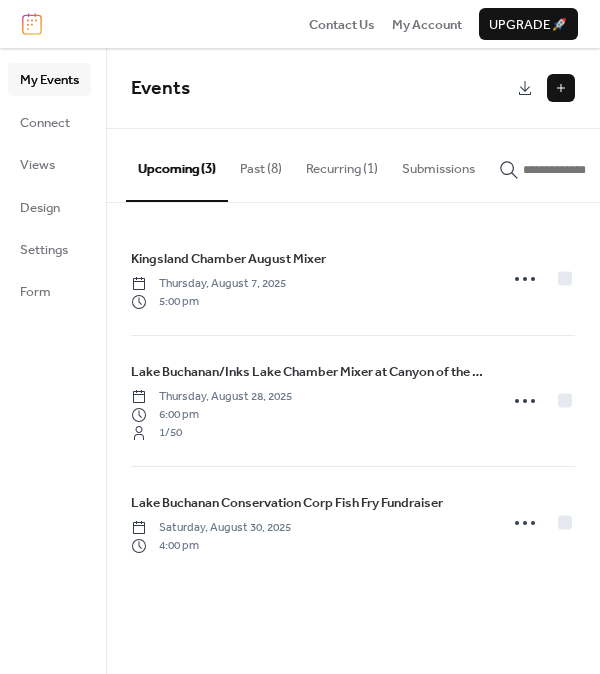 click at bounding box center [561, 88] 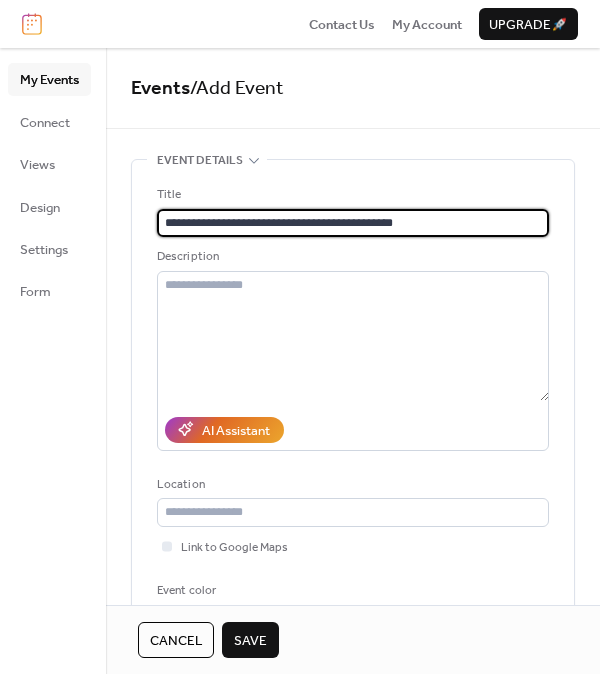 type on "**********" 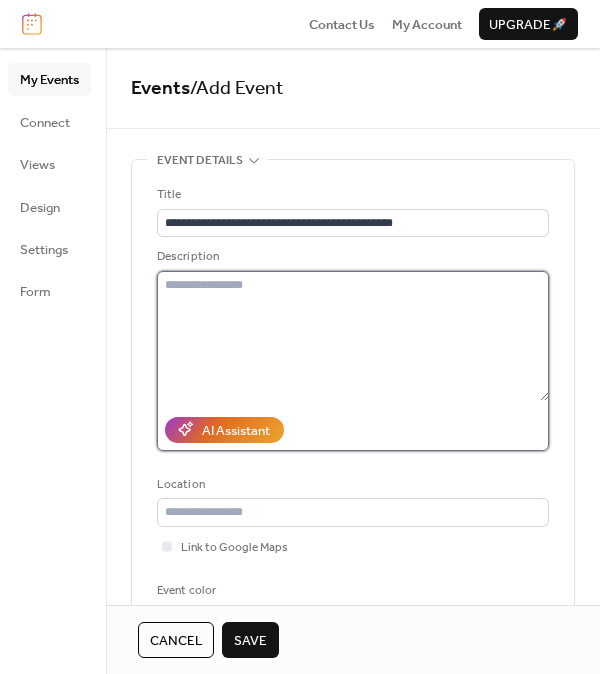 click at bounding box center [353, 336] 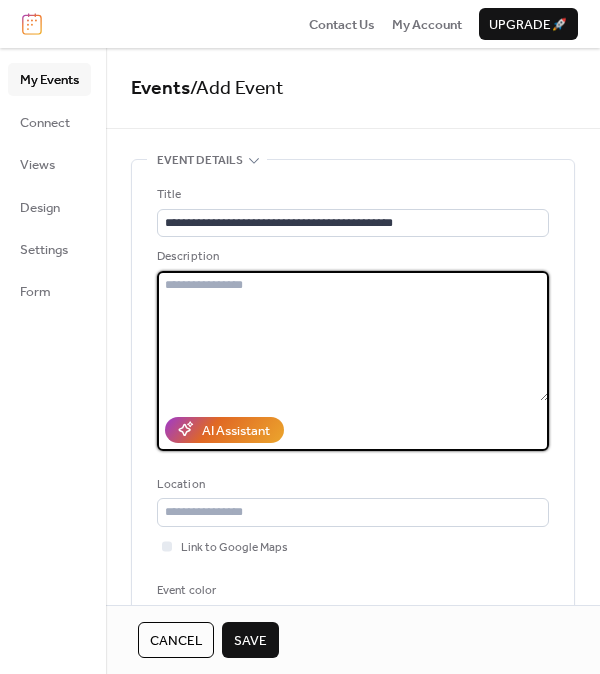 drag, startPoint x: 294, startPoint y: 320, endPoint x: 215, endPoint y: 320, distance: 79 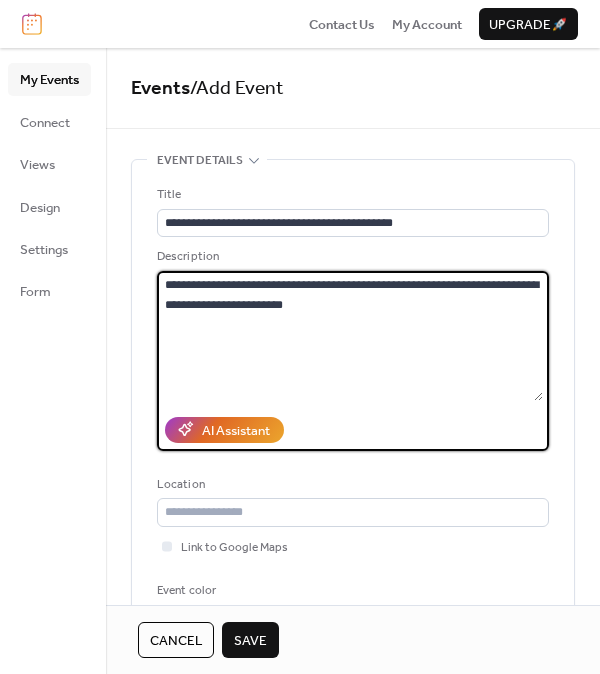 paste on "**********" 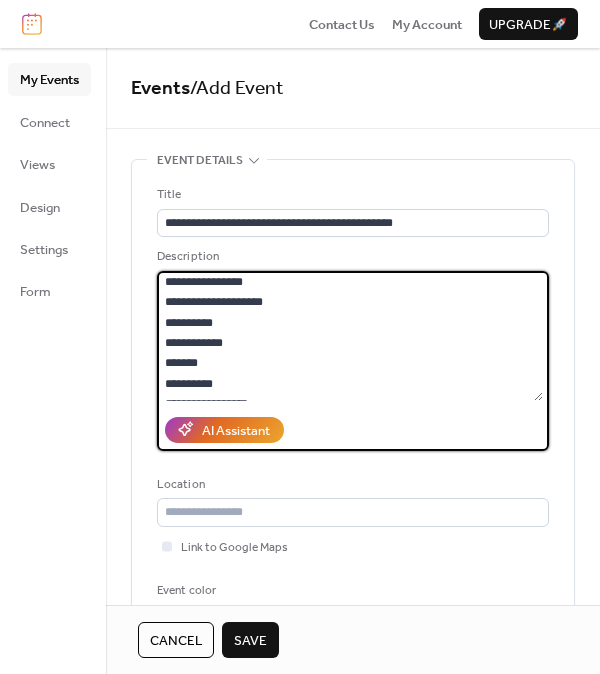 scroll, scrollTop: 0, scrollLeft: 0, axis: both 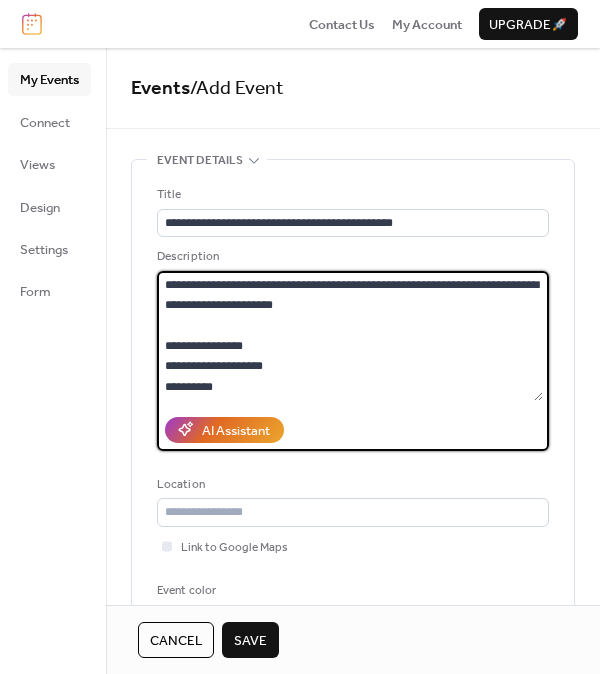 click on "**********" at bounding box center (350, 336) 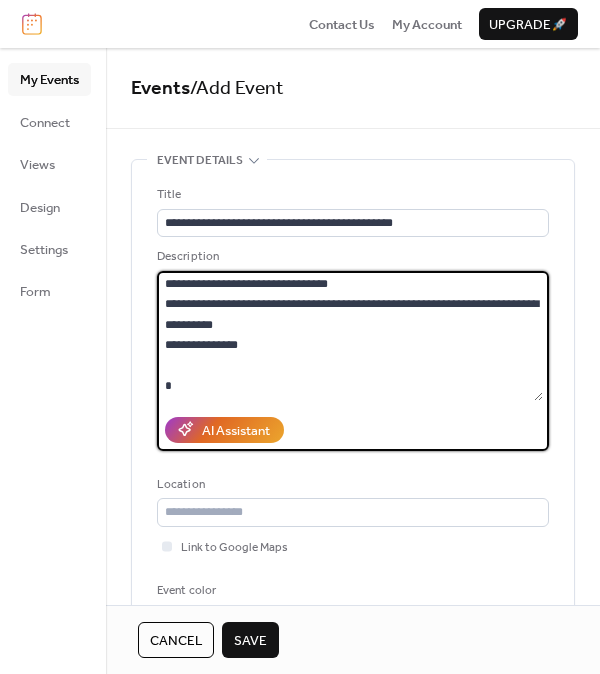 scroll, scrollTop: 407, scrollLeft: 0, axis: vertical 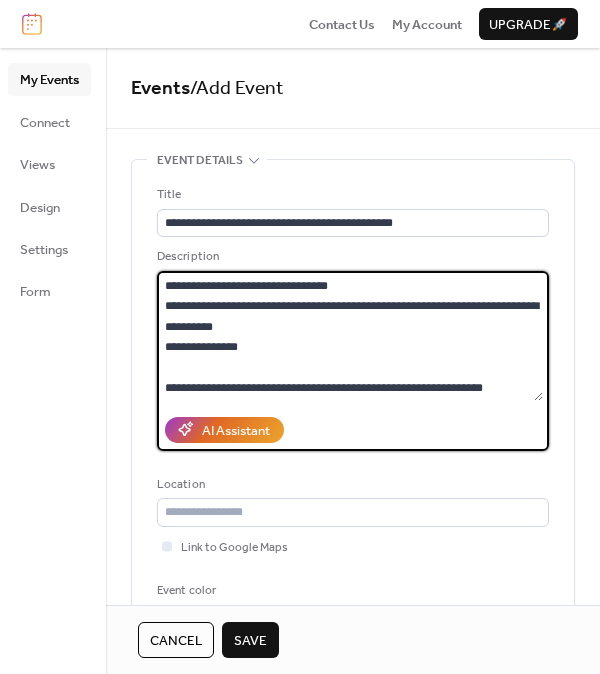 click on "**********" at bounding box center (350, 336) 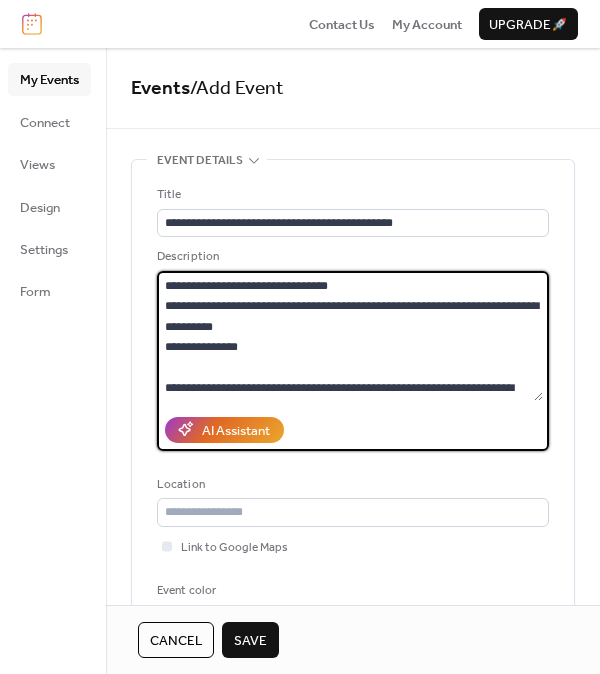 scroll, scrollTop: 428, scrollLeft: 0, axis: vertical 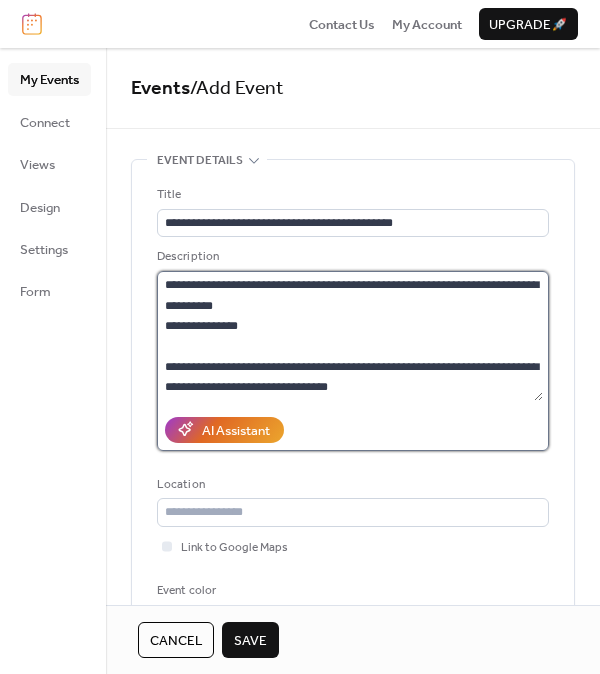 click on "**********" at bounding box center (350, 336) 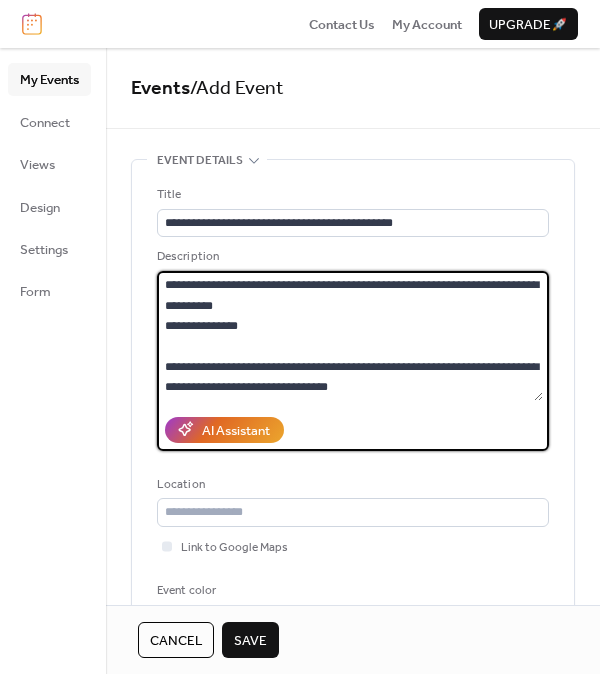 paste on "**********" 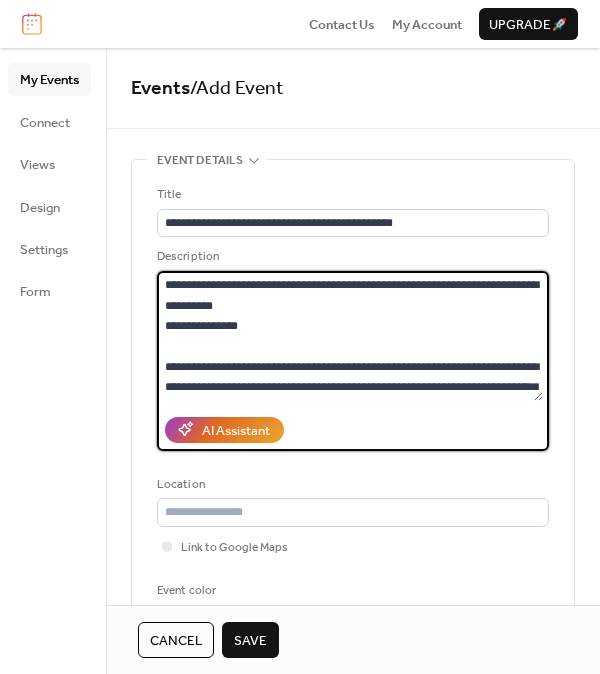 scroll, scrollTop: 547, scrollLeft: 0, axis: vertical 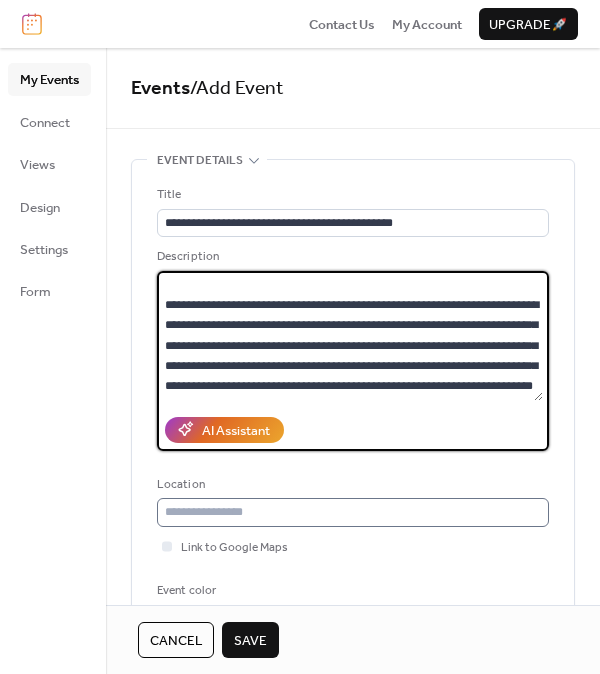 type on "**********" 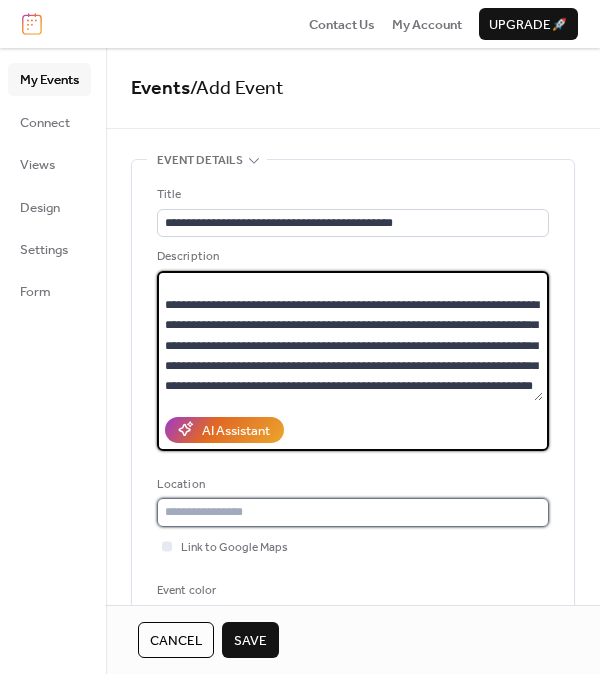 click at bounding box center [353, 512] 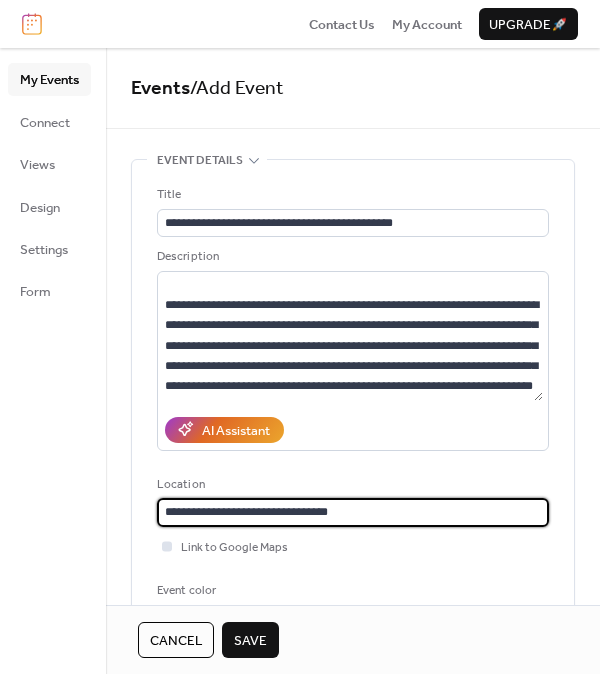 type on "**********" 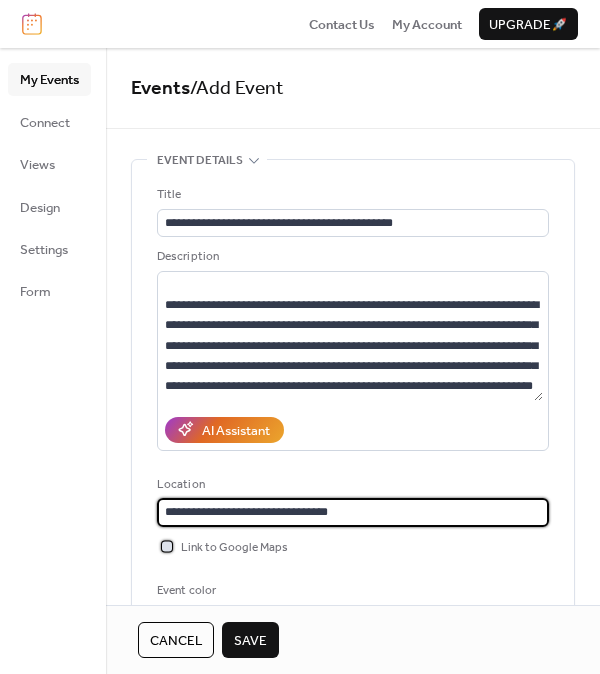 click at bounding box center [167, 546] 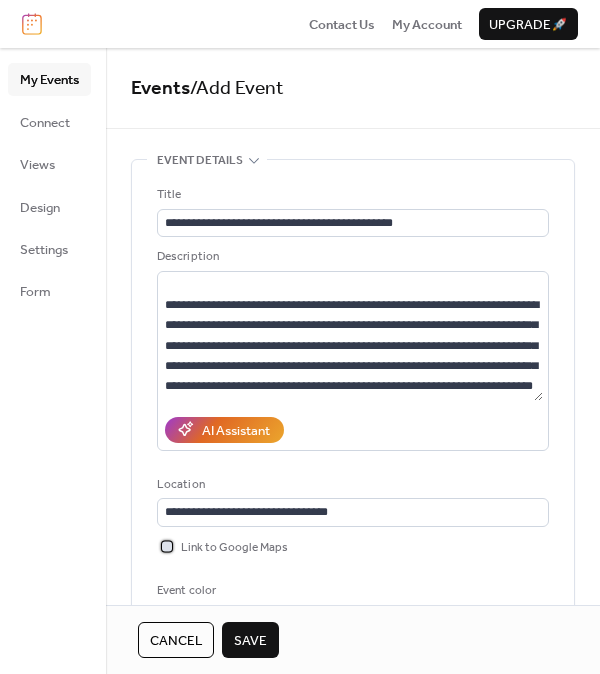 scroll, scrollTop: 300, scrollLeft: 0, axis: vertical 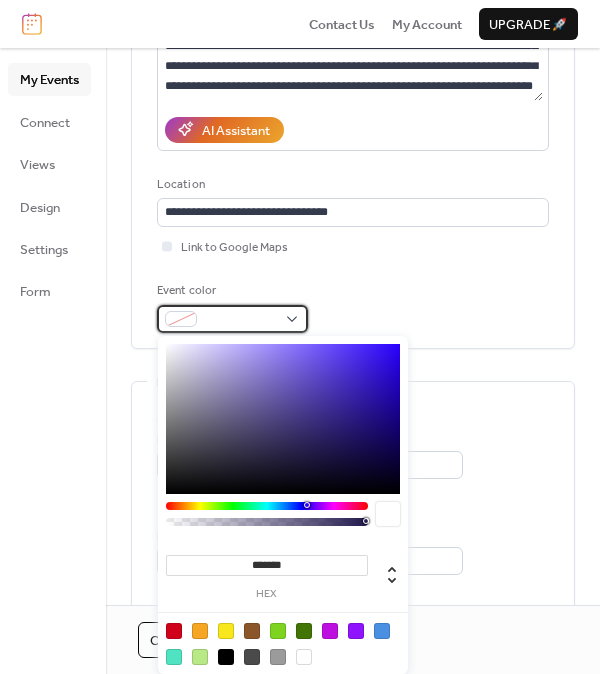 click at bounding box center [240, 320] 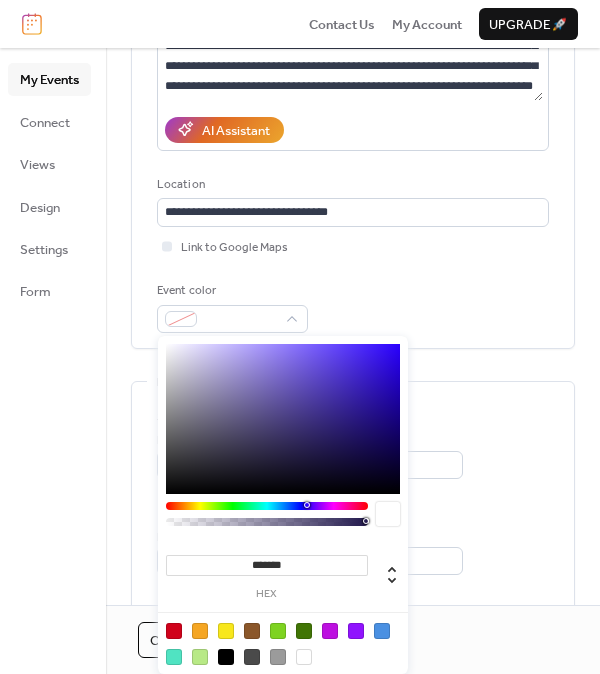 click at bounding box center (200, 657) 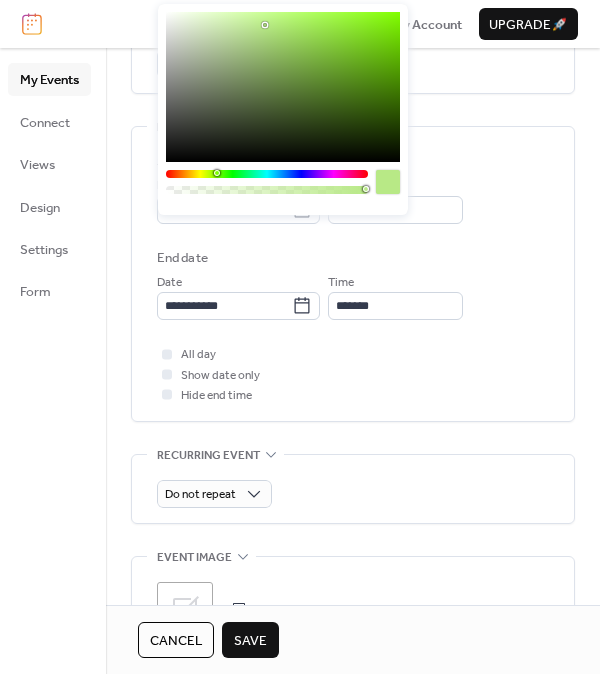 scroll, scrollTop: 700, scrollLeft: 0, axis: vertical 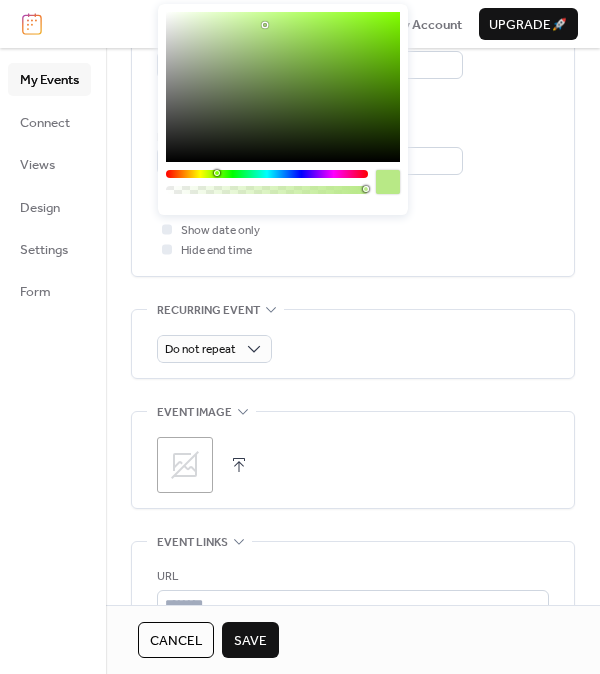 click on "Do not repeat" at bounding box center (353, 349) 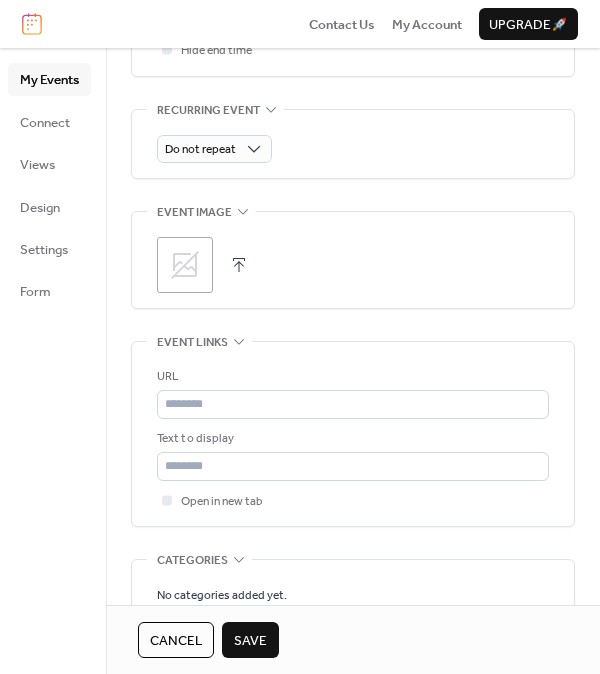 scroll, scrollTop: 1100, scrollLeft: 0, axis: vertical 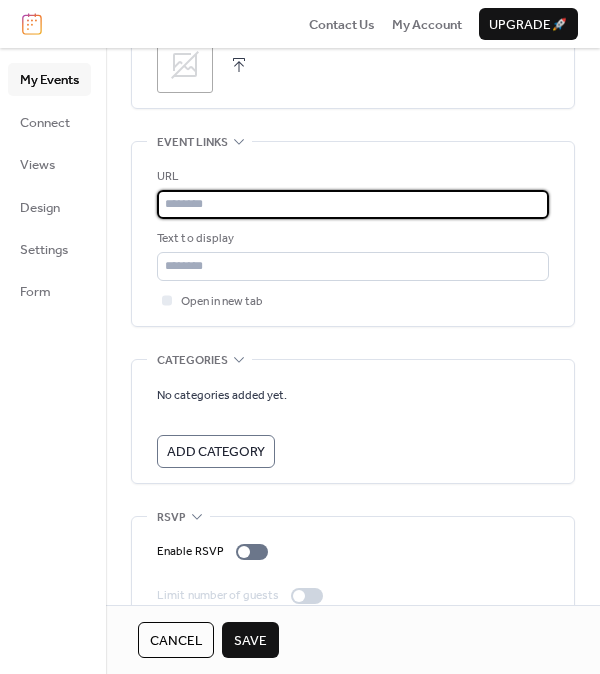 click at bounding box center (353, 204) 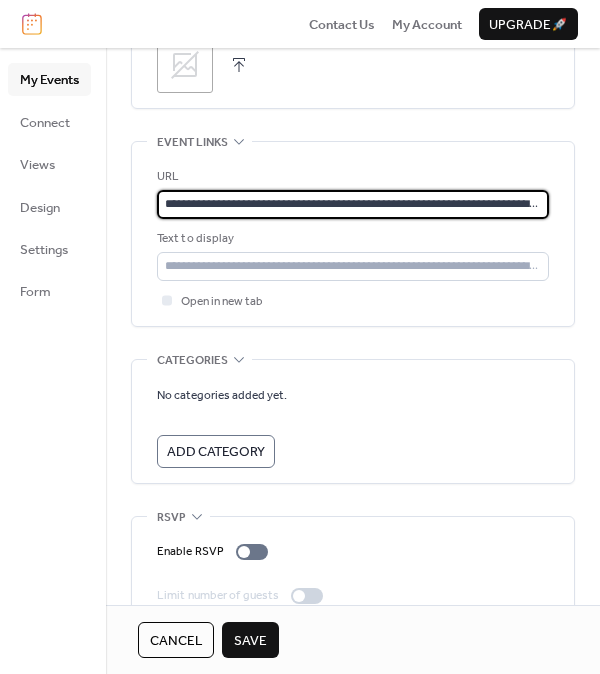 scroll, scrollTop: 0, scrollLeft: 1259, axis: horizontal 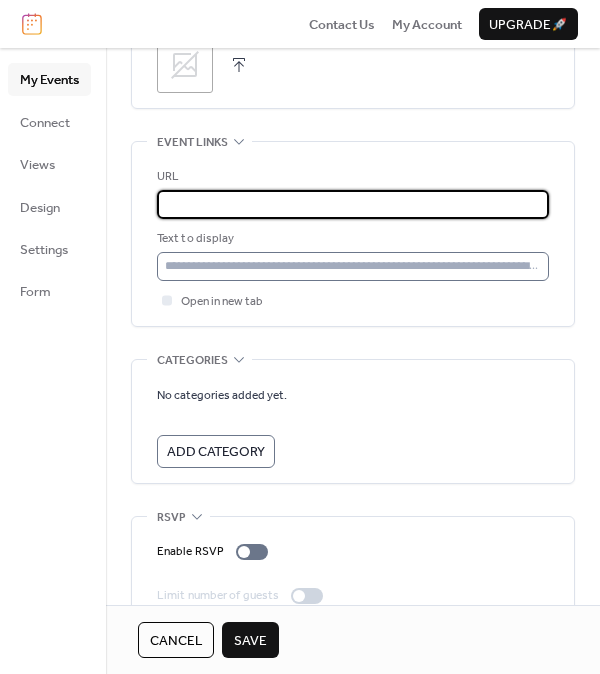 type on "**********" 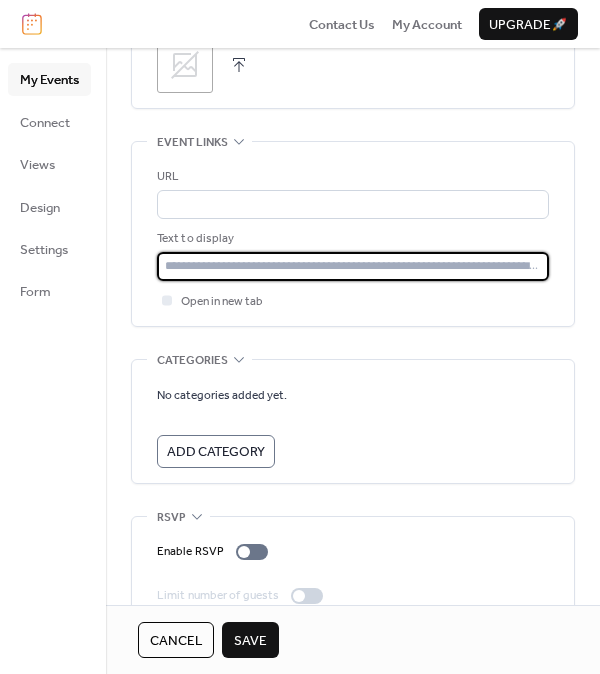 click at bounding box center (353, 266) 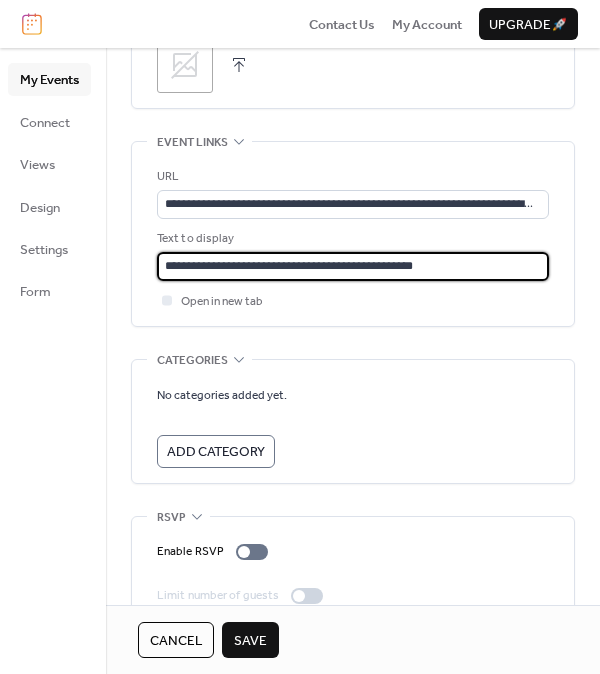 type on "**********" 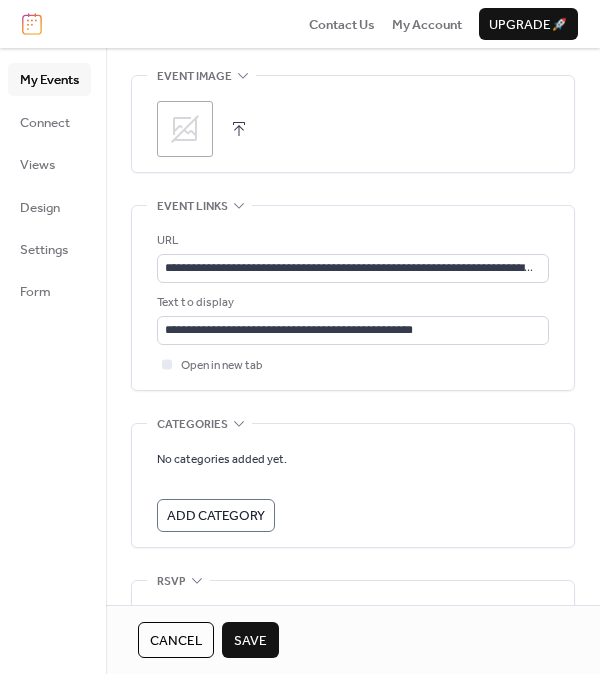 scroll, scrollTop: 1034, scrollLeft: 0, axis: vertical 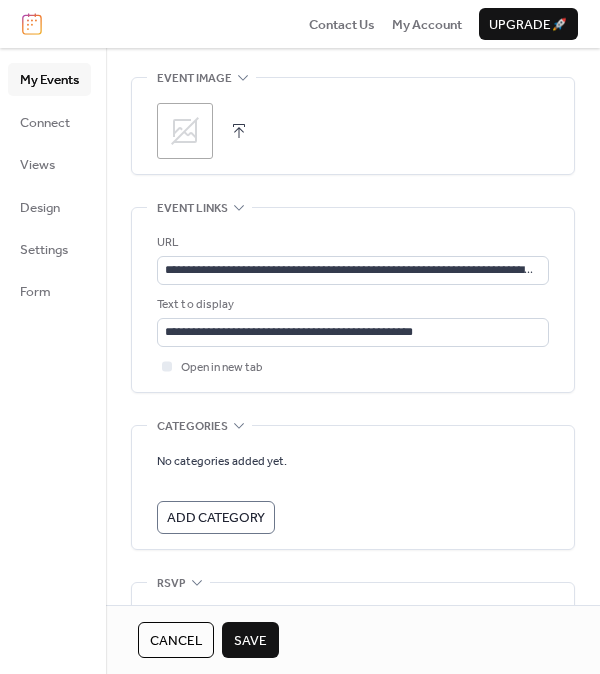 click on "Save" at bounding box center (250, 641) 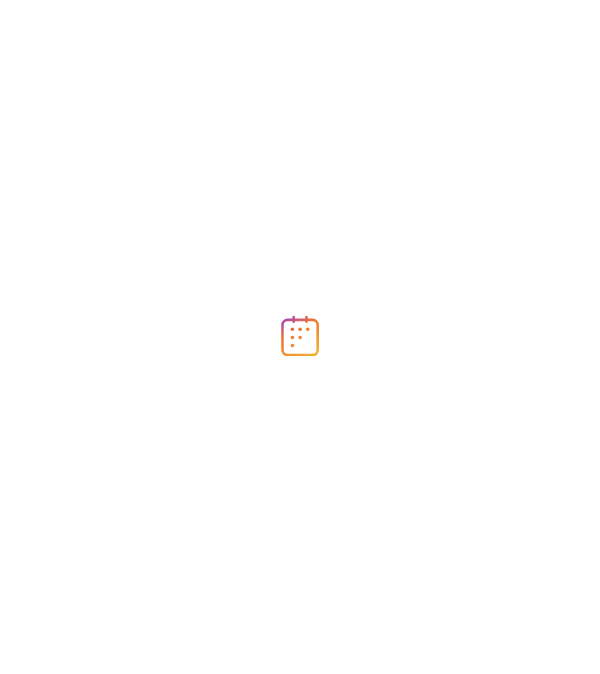 scroll, scrollTop: 0, scrollLeft: 0, axis: both 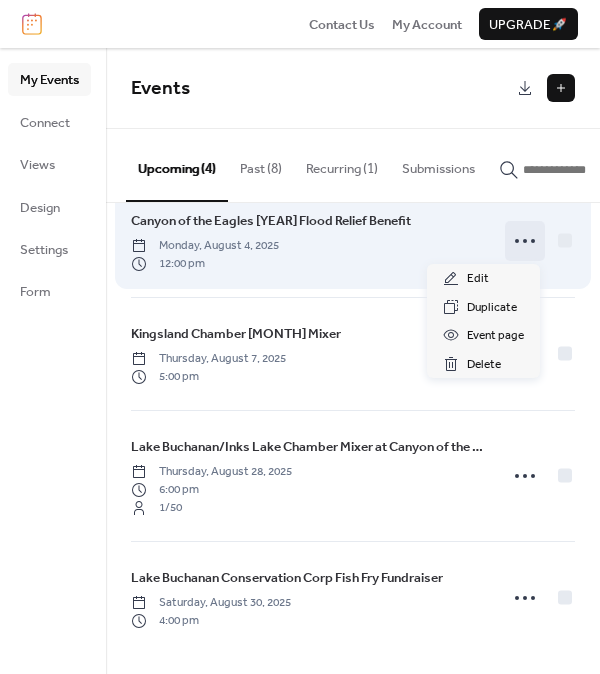 click 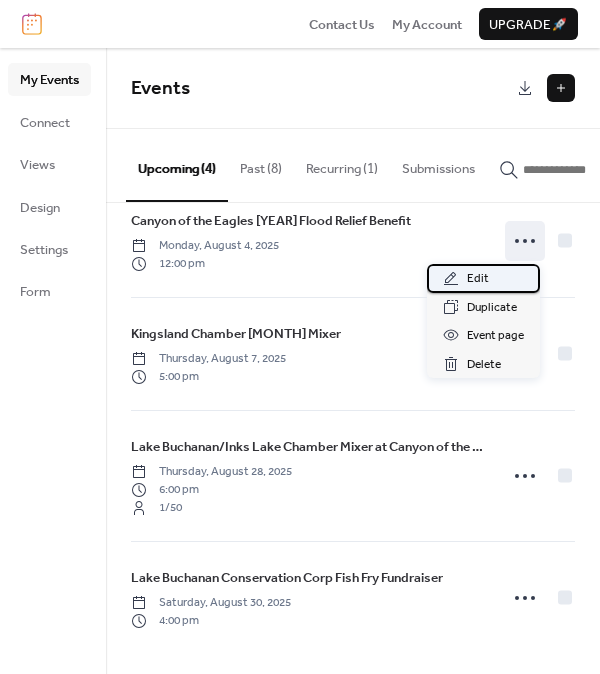 click on "Edit" at bounding box center (483, 278) 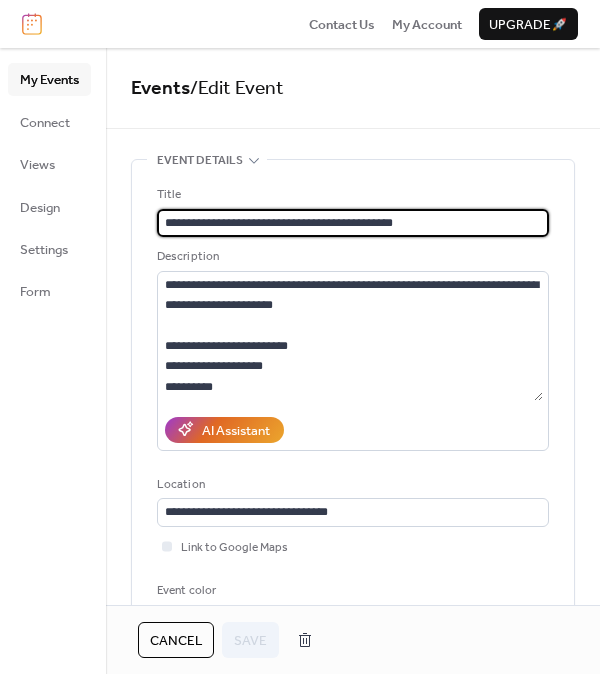 scroll, scrollTop: 200, scrollLeft: 0, axis: vertical 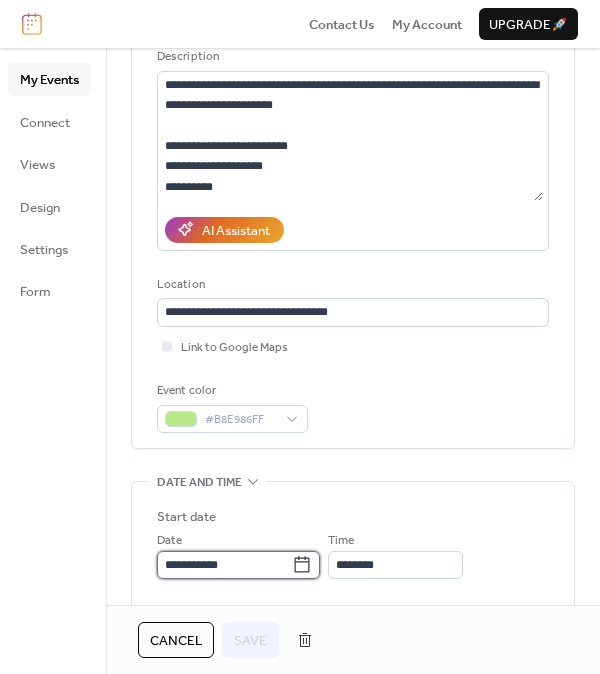 click on "**********" at bounding box center (224, 565) 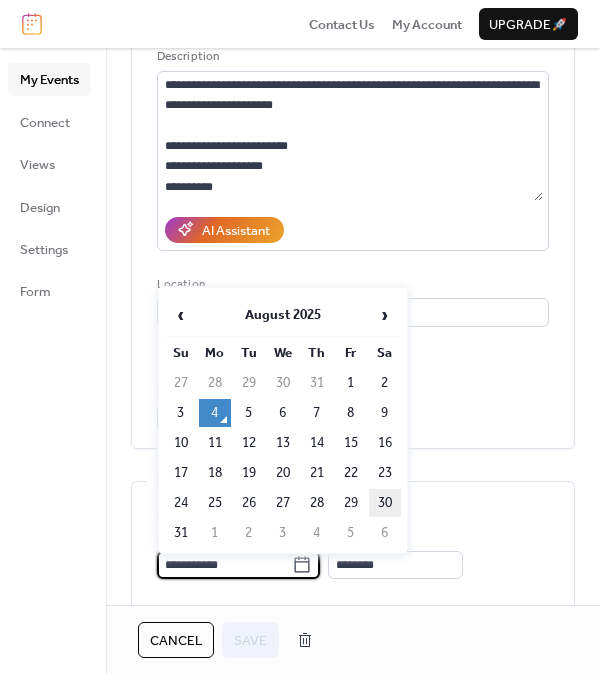 click on "30" at bounding box center [385, 503] 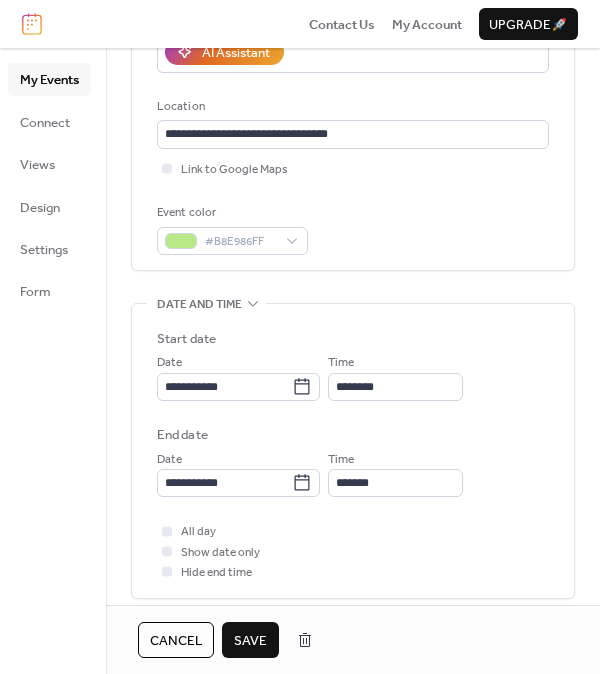 scroll, scrollTop: 400, scrollLeft: 0, axis: vertical 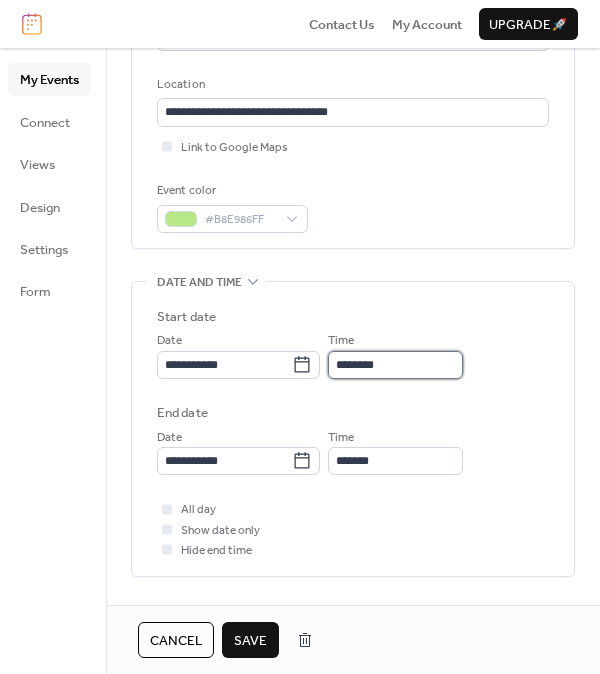 click on "********" at bounding box center (395, 365) 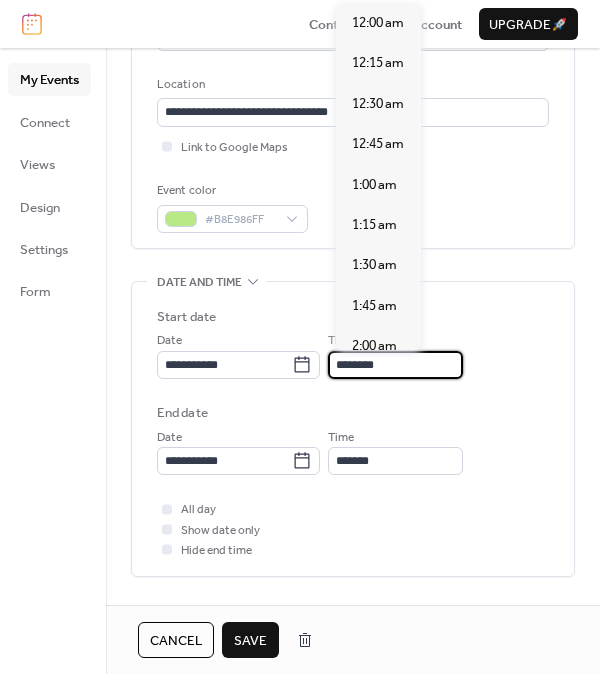 scroll, scrollTop: 1935, scrollLeft: 0, axis: vertical 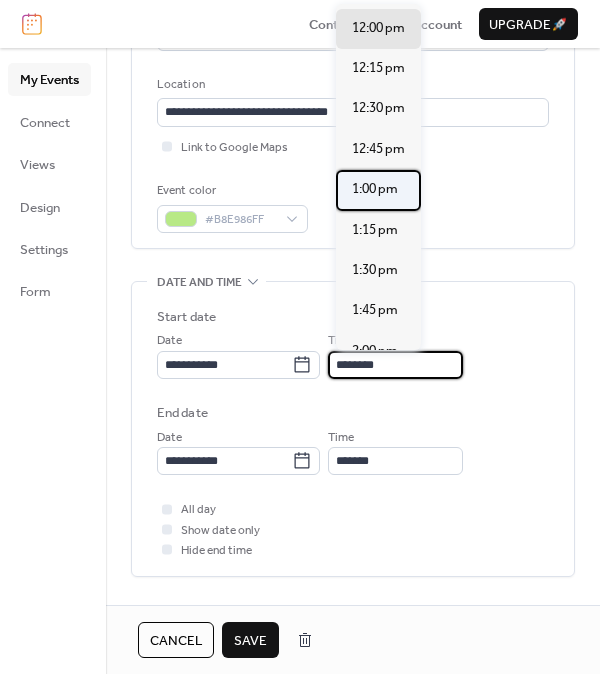 click on "1:00 pm" at bounding box center [375, 189] 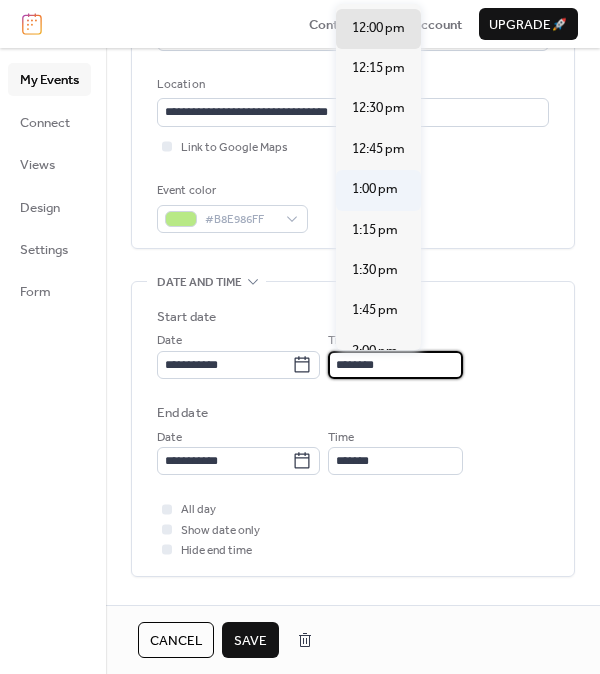 type on "*******" 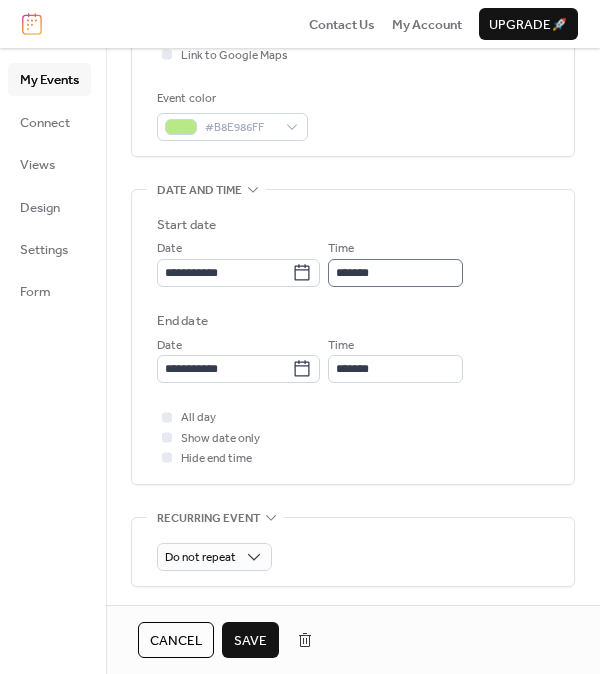 scroll, scrollTop: 600, scrollLeft: 0, axis: vertical 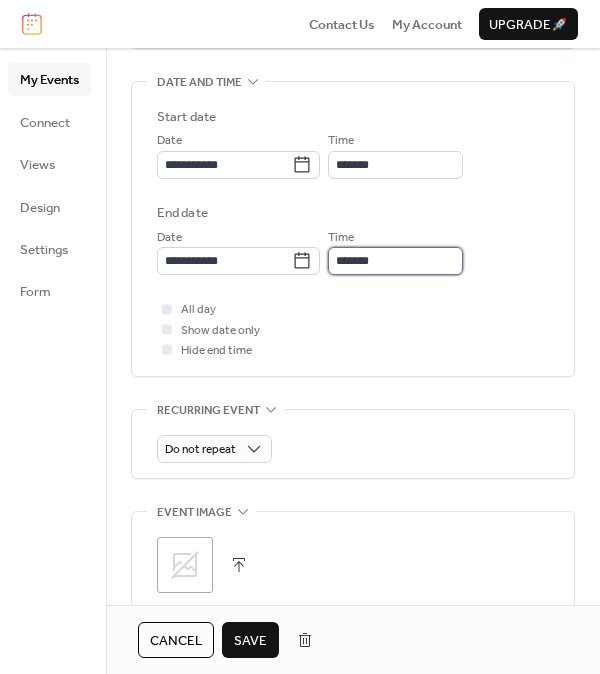 click on "*******" at bounding box center (395, 261) 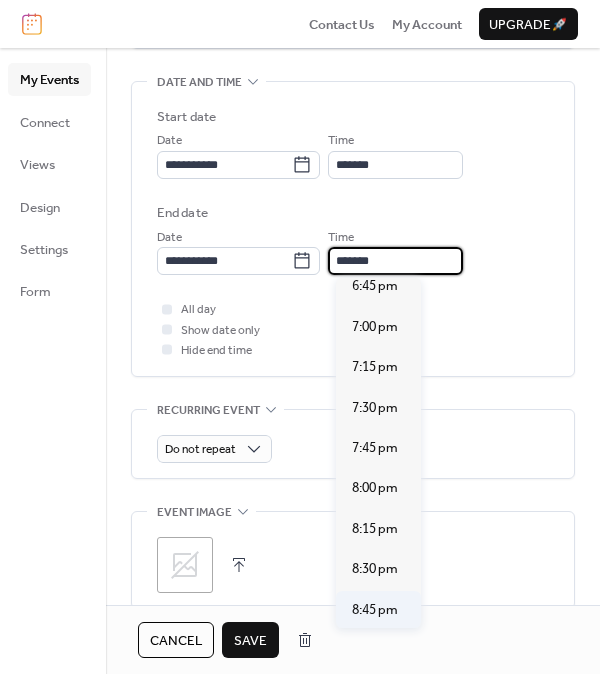 scroll, scrollTop: 1000, scrollLeft: 0, axis: vertical 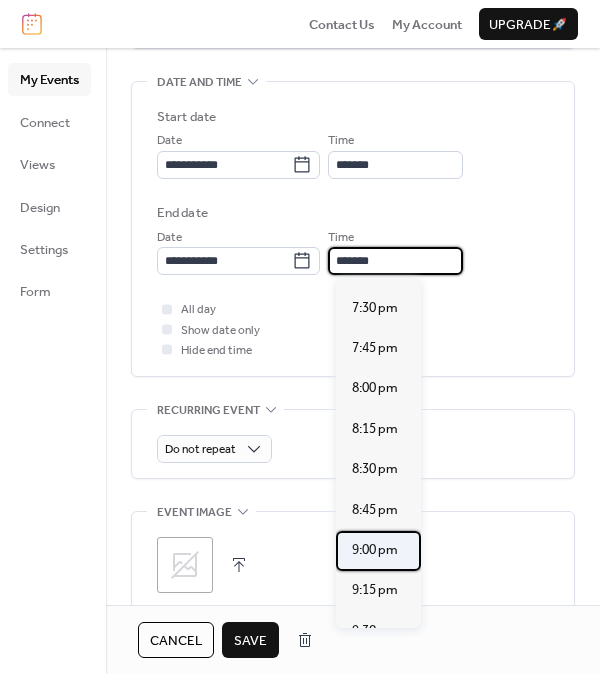 click on "9:00 pm" at bounding box center [375, 550] 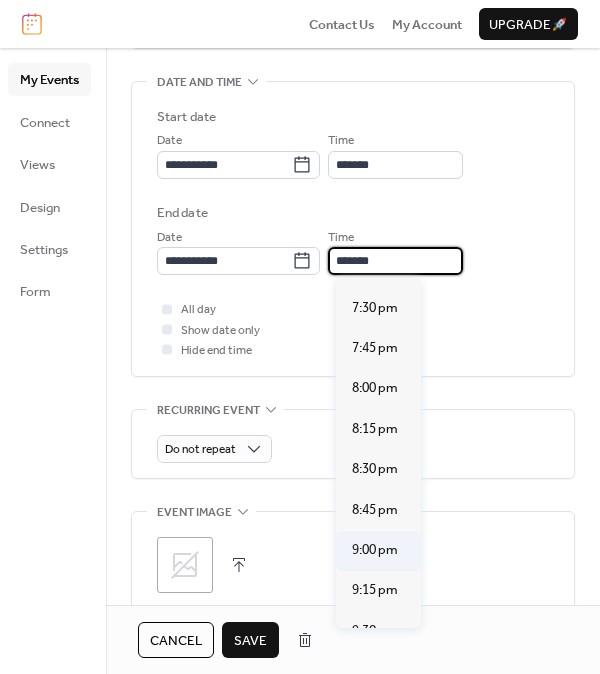 type on "*******" 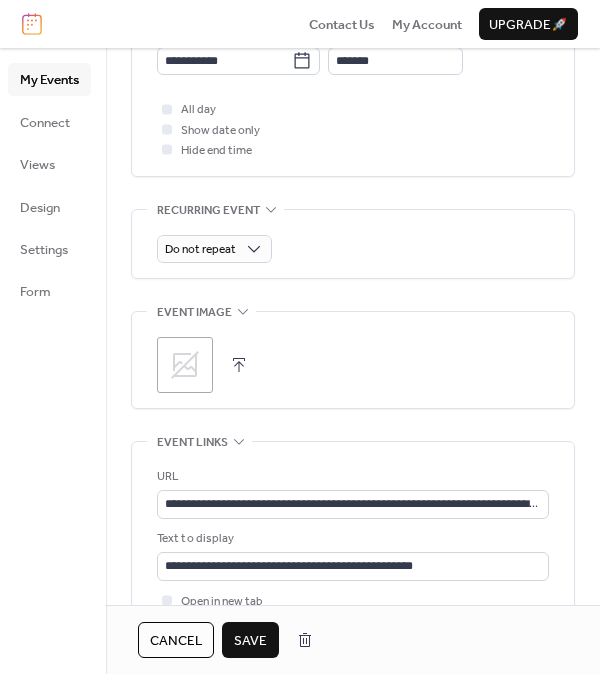 scroll, scrollTop: 1000, scrollLeft: 0, axis: vertical 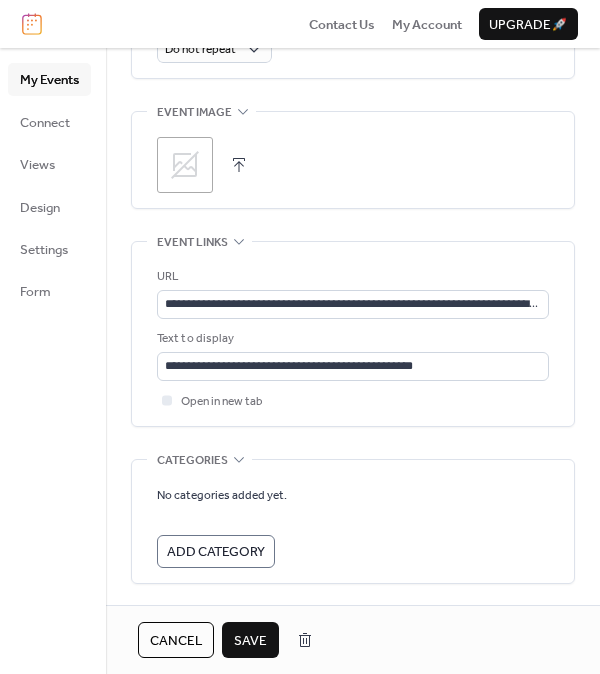 click on "Save" at bounding box center [250, 641] 